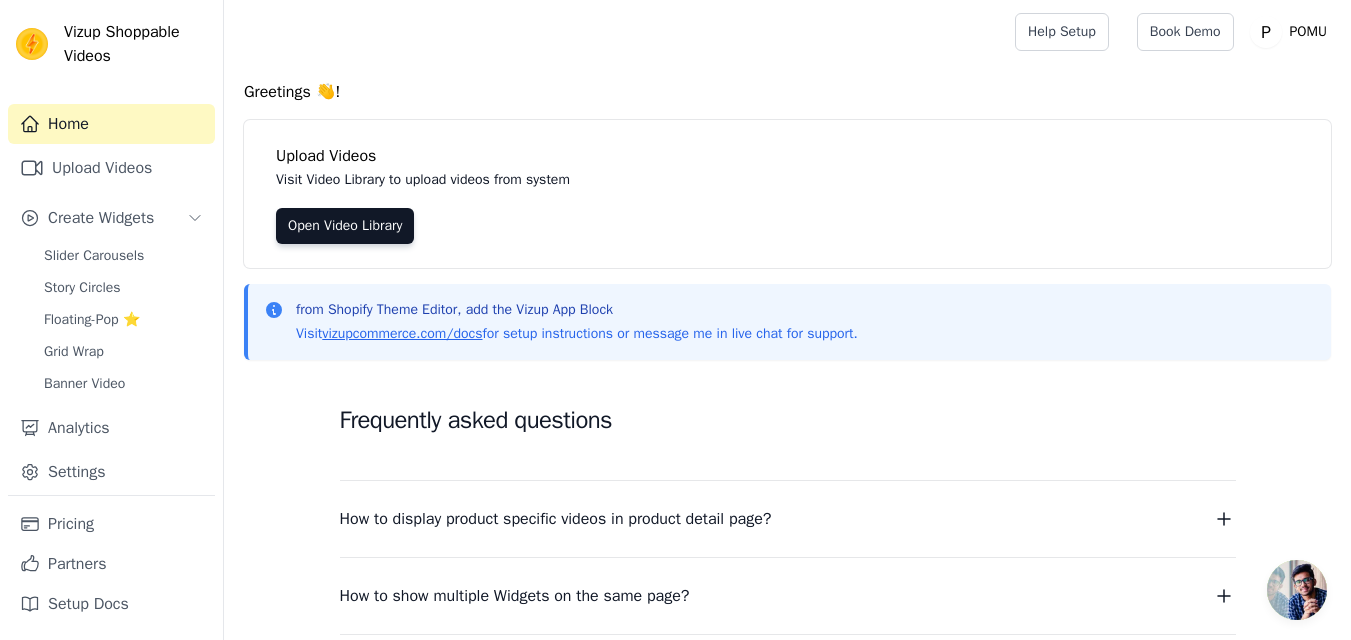 scroll, scrollTop: 170, scrollLeft: 0, axis: vertical 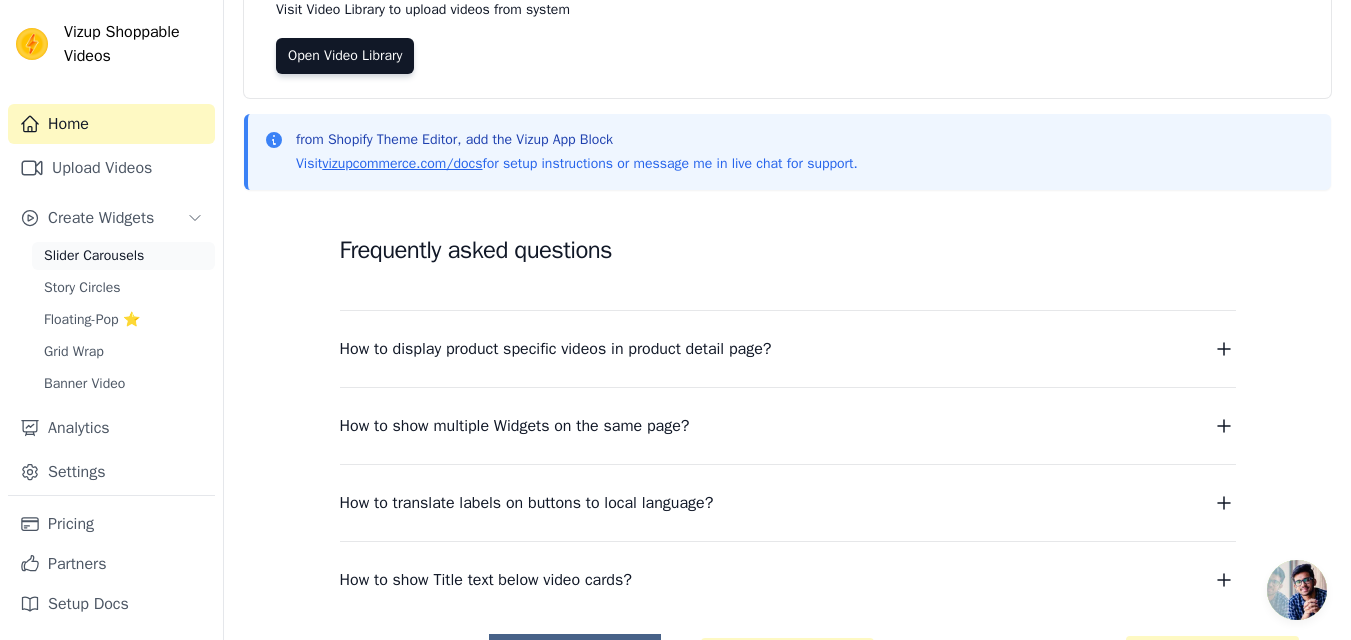 click on "Slider Carousels" at bounding box center [94, 256] 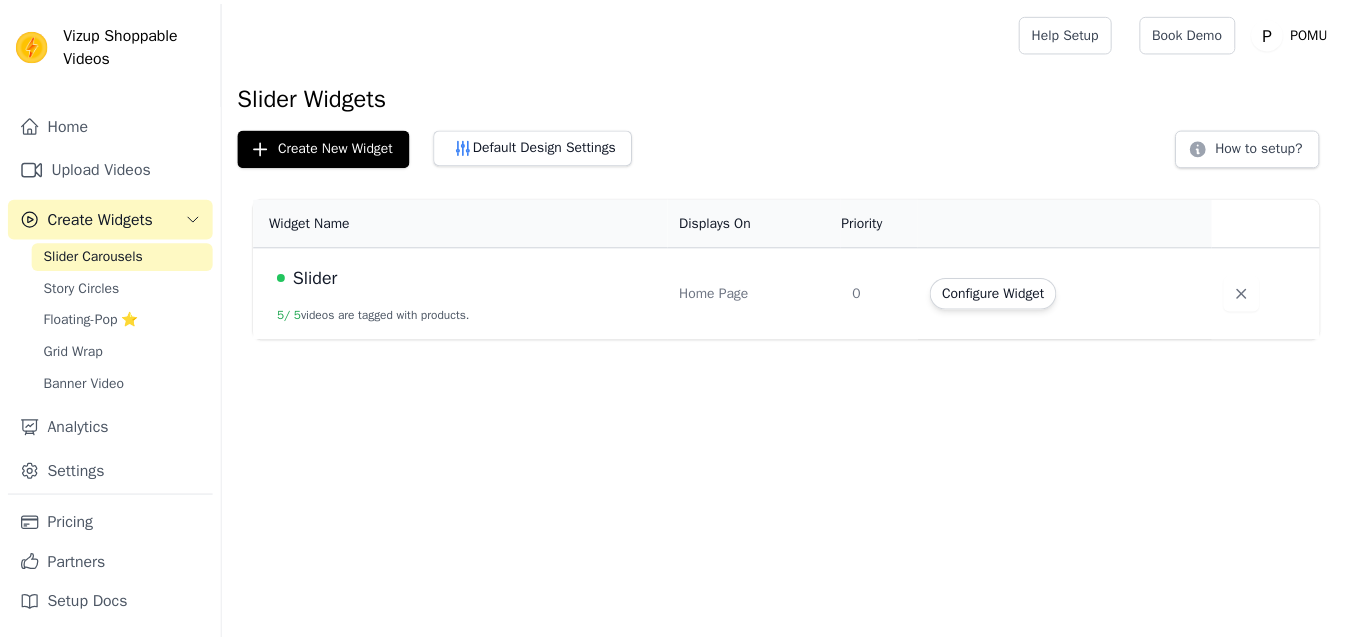 scroll, scrollTop: 0, scrollLeft: 0, axis: both 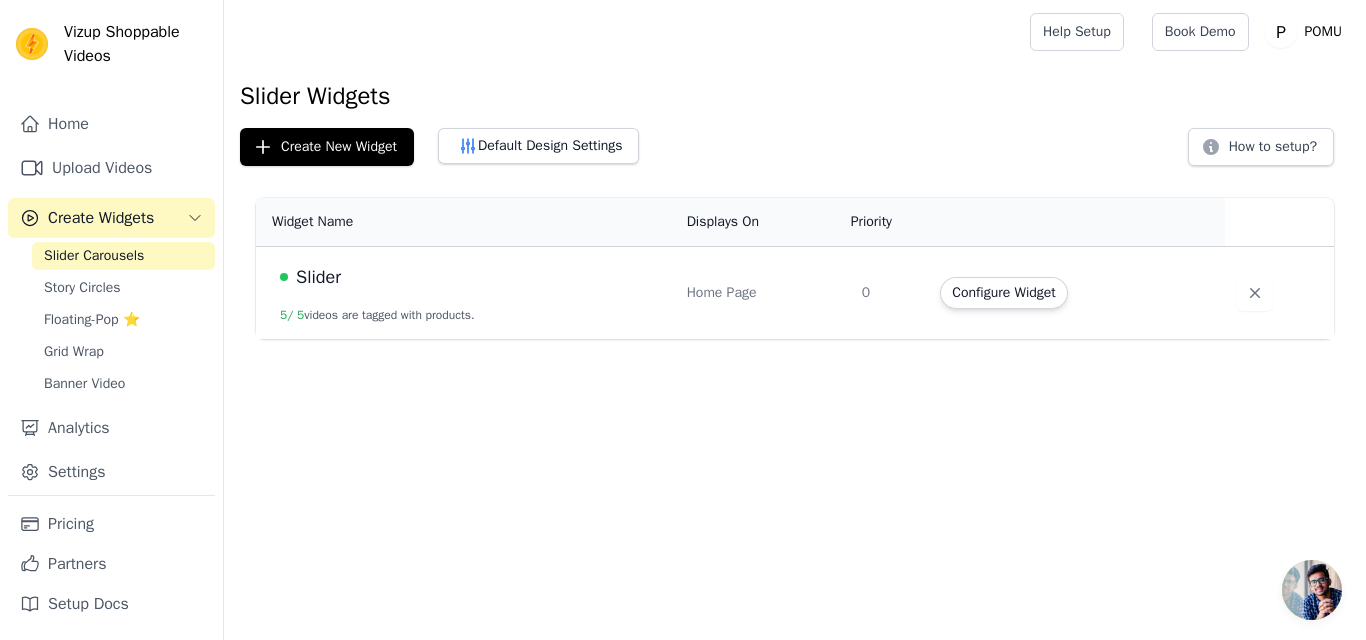 click on "5  /   5  videos are tagged with products." at bounding box center [377, 315] 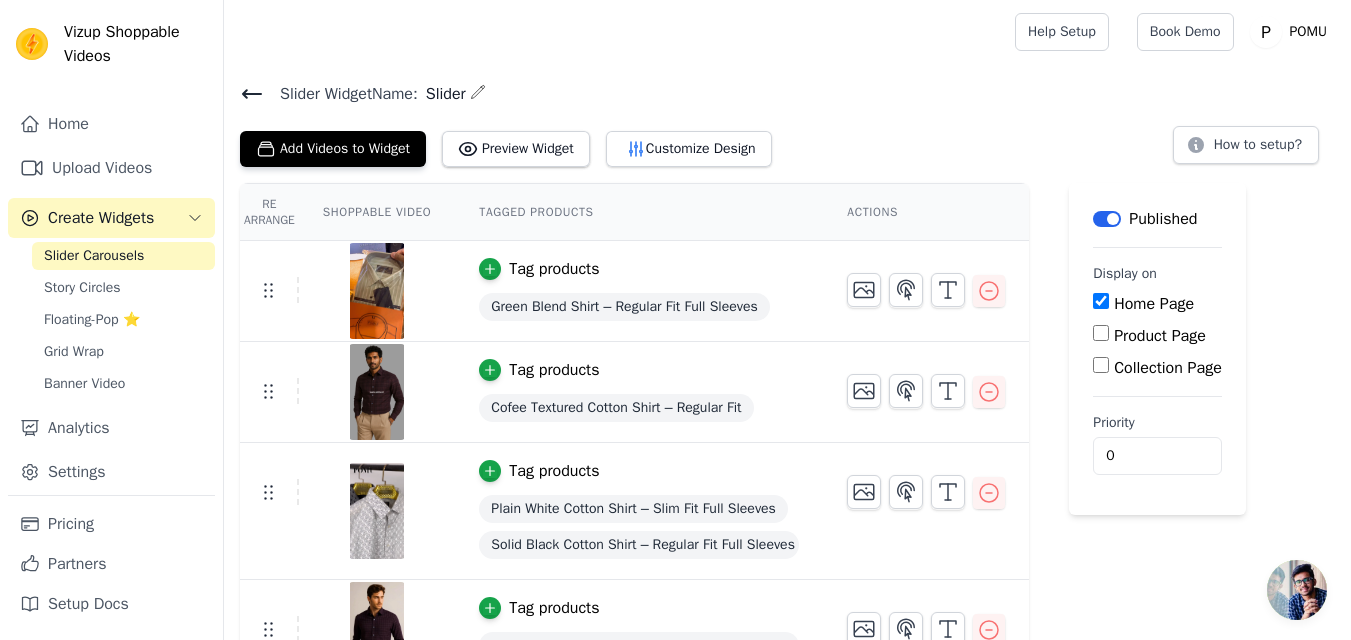 scroll, scrollTop: 141, scrollLeft: 0, axis: vertical 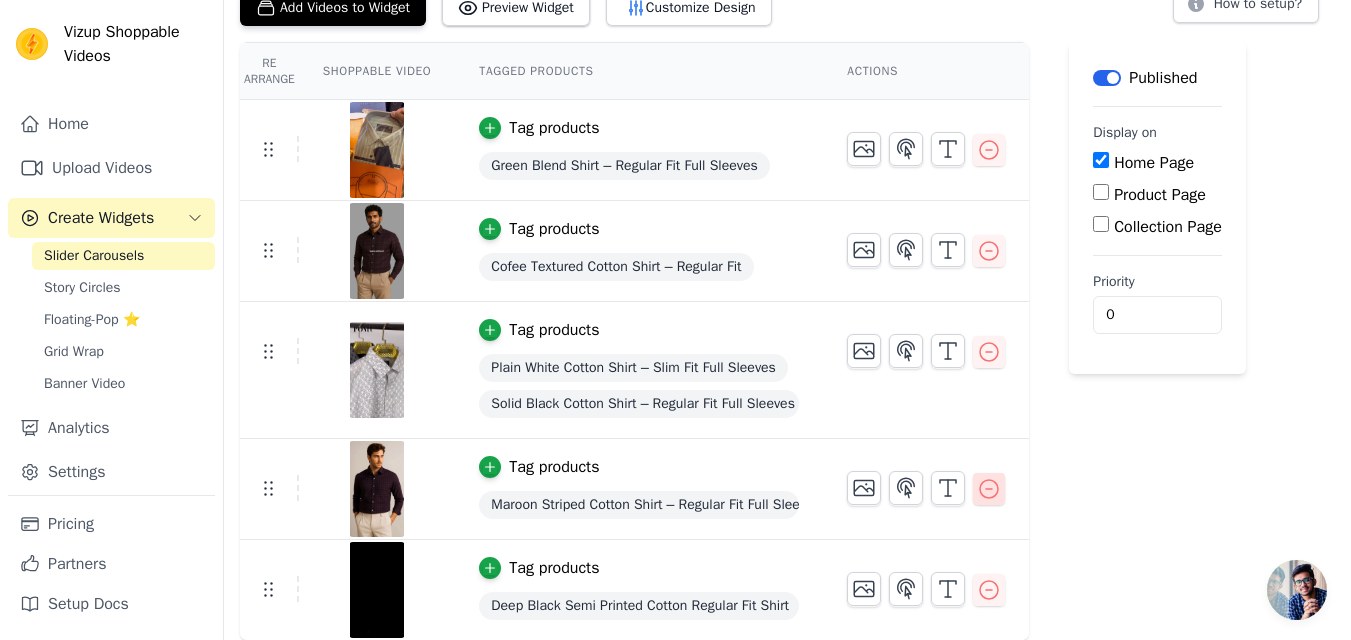 click 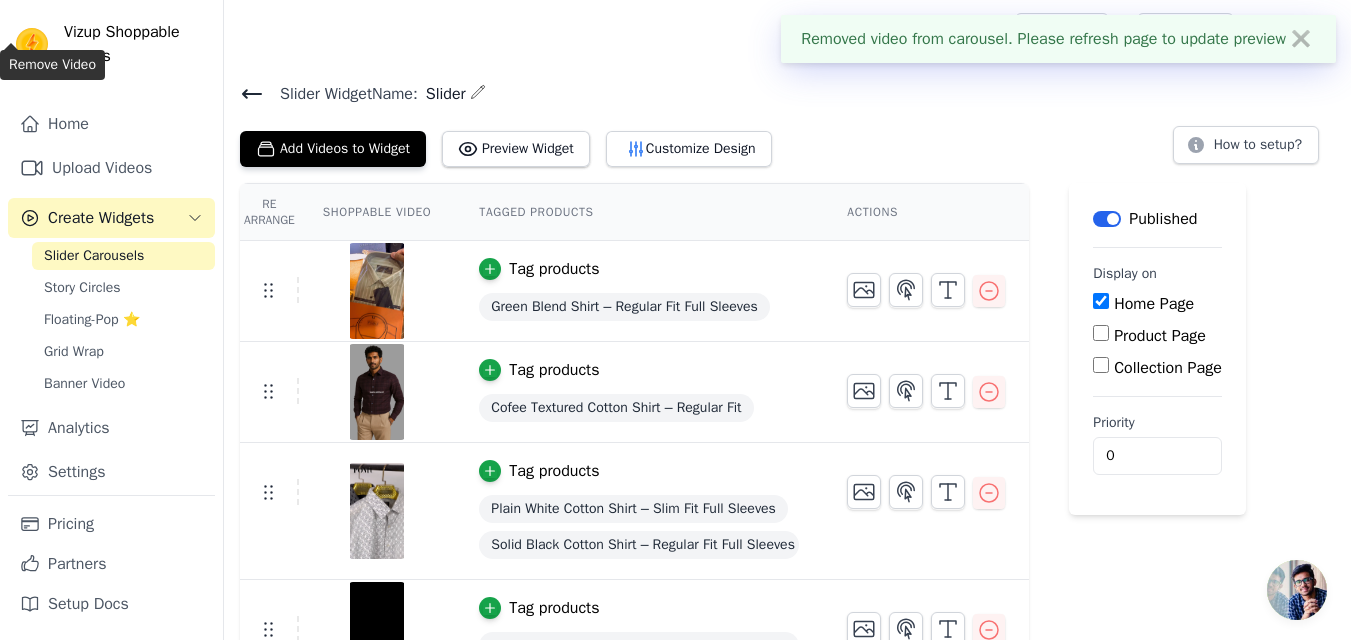 scroll, scrollTop: 40, scrollLeft: 0, axis: vertical 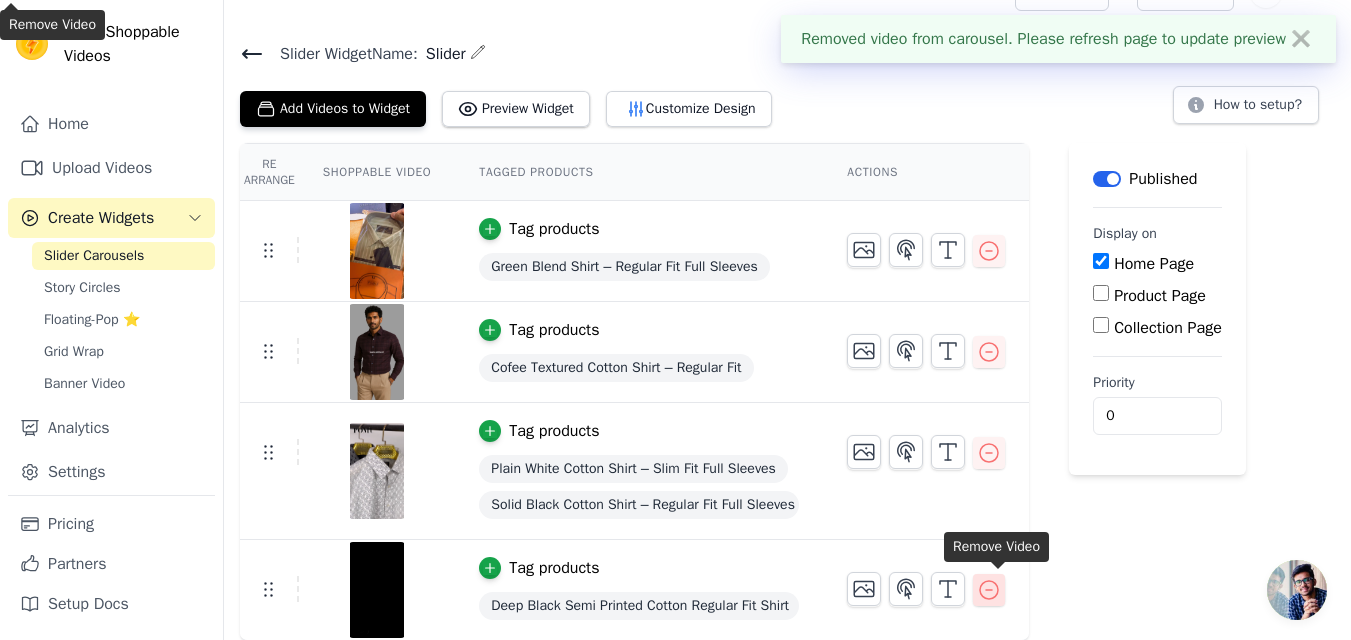 click 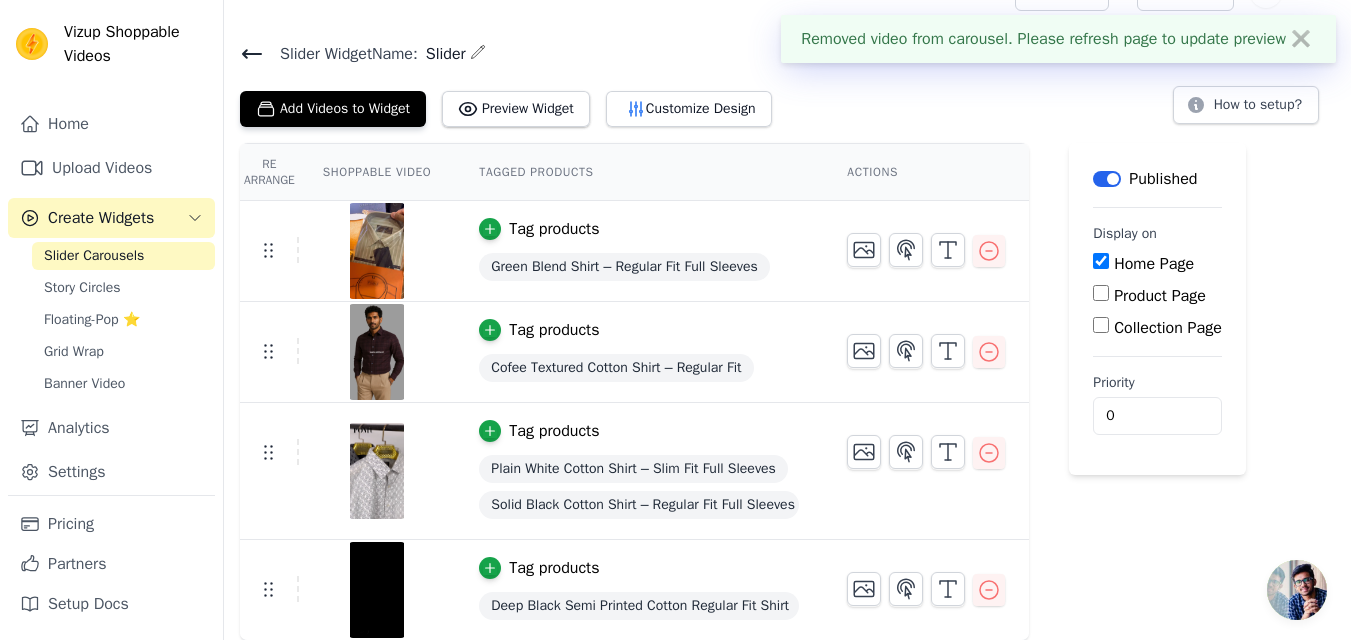 scroll, scrollTop: 0, scrollLeft: 0, axis: both 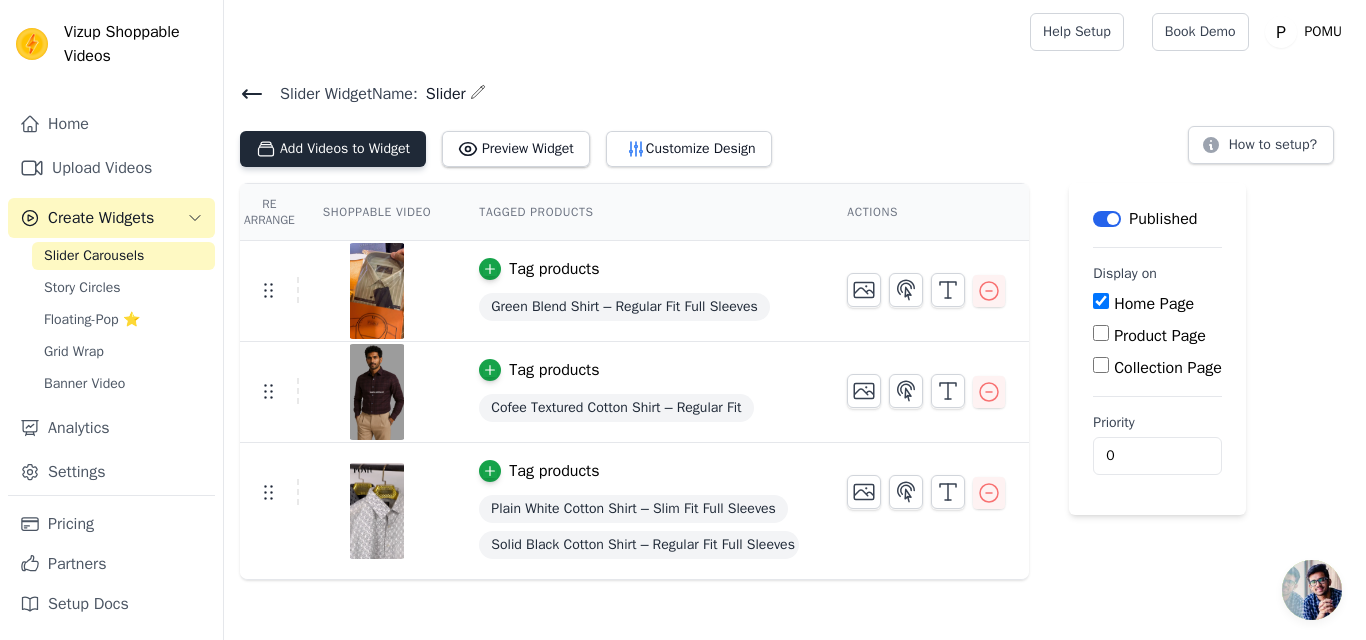 click on "Add Videos to Widget" at bounding box center [333, 149] 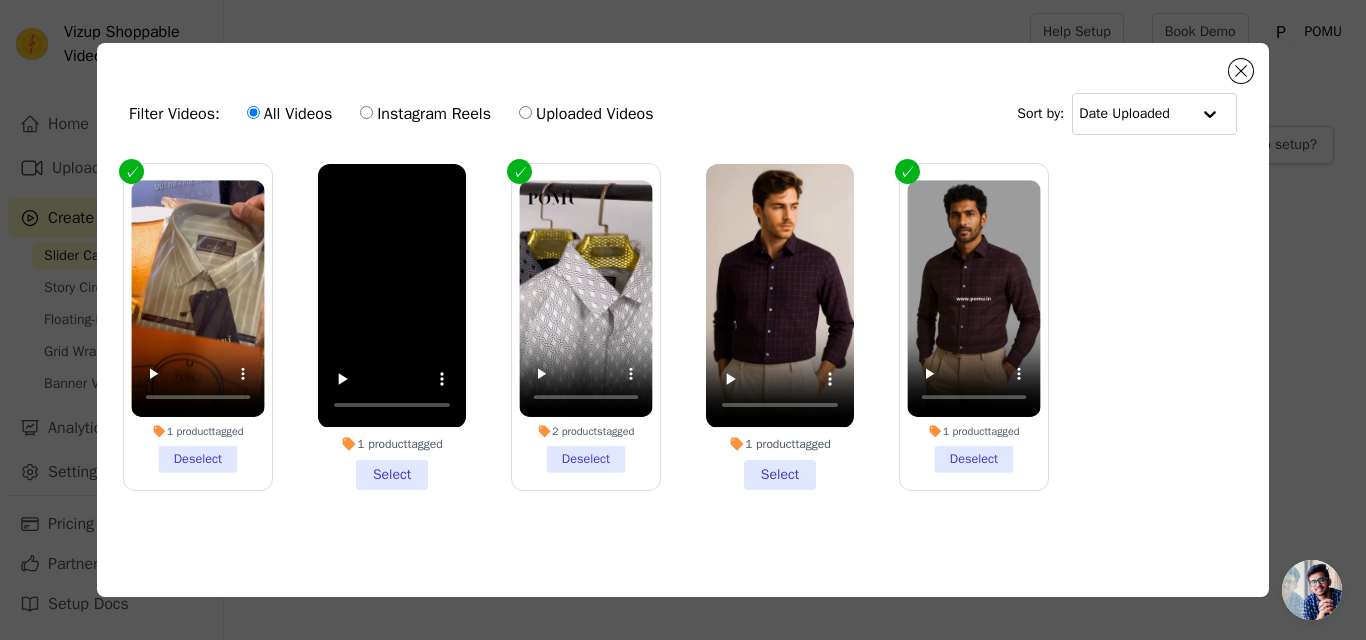 click on "Instagram Reels" at bounding box center [425, 114] 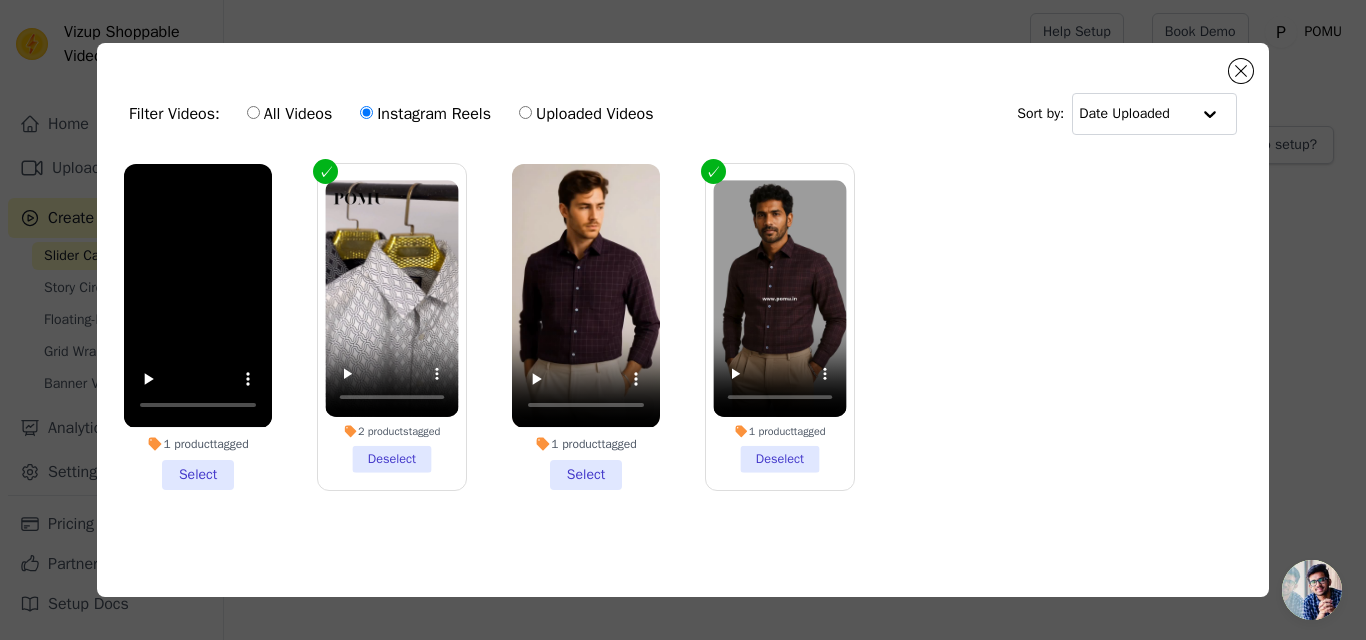 click on "Uploaded Videos" at bounding box center (586, 114) 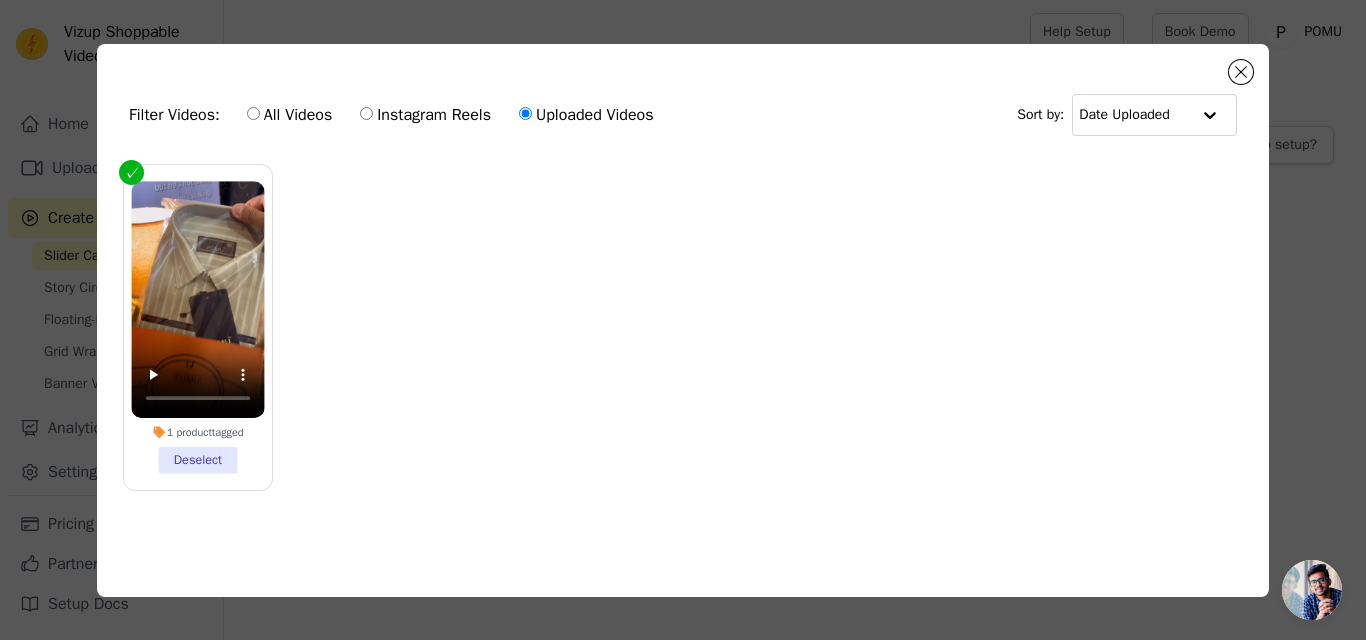 click on "All Videos" at bounding box center (289, 115) 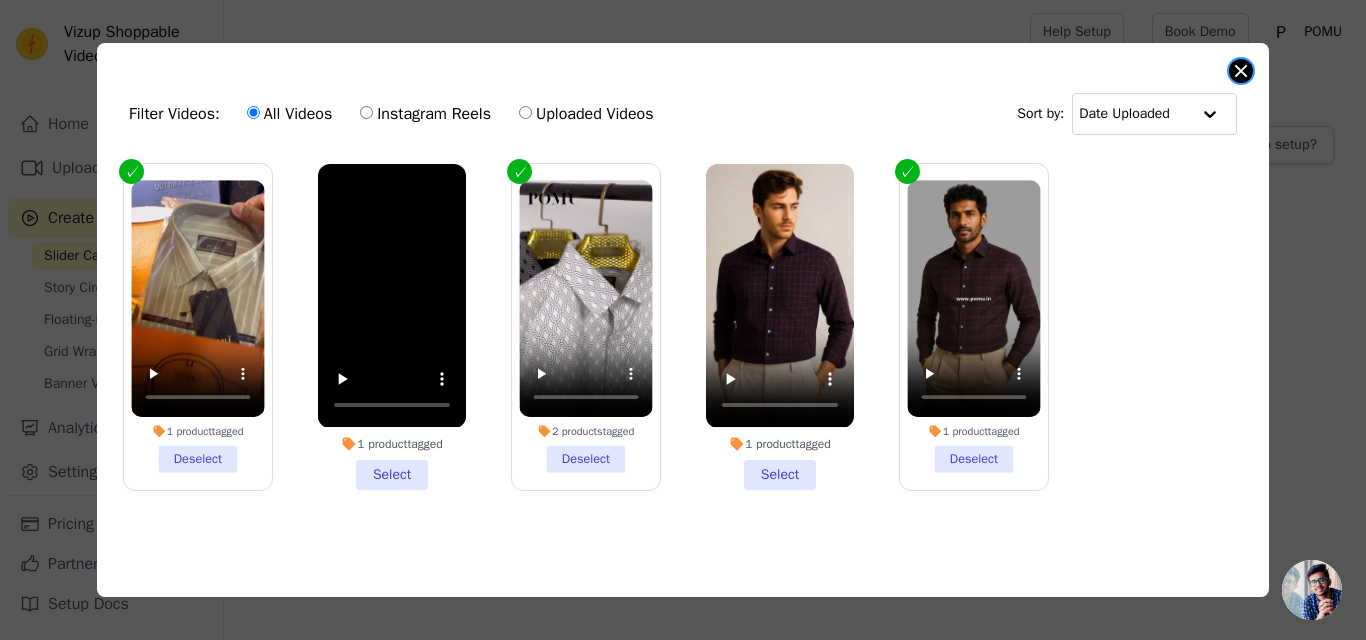 click at bounding box center [1241, 71] 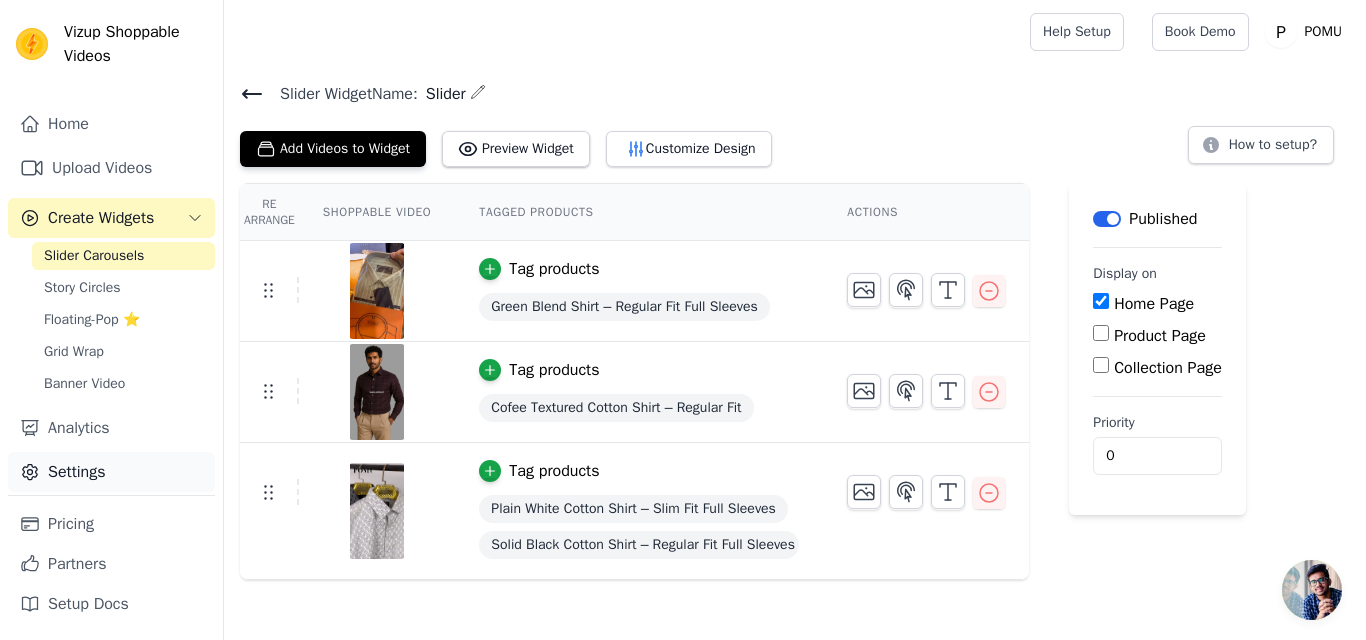 click on "Settings" at bounding box center (111, 472) 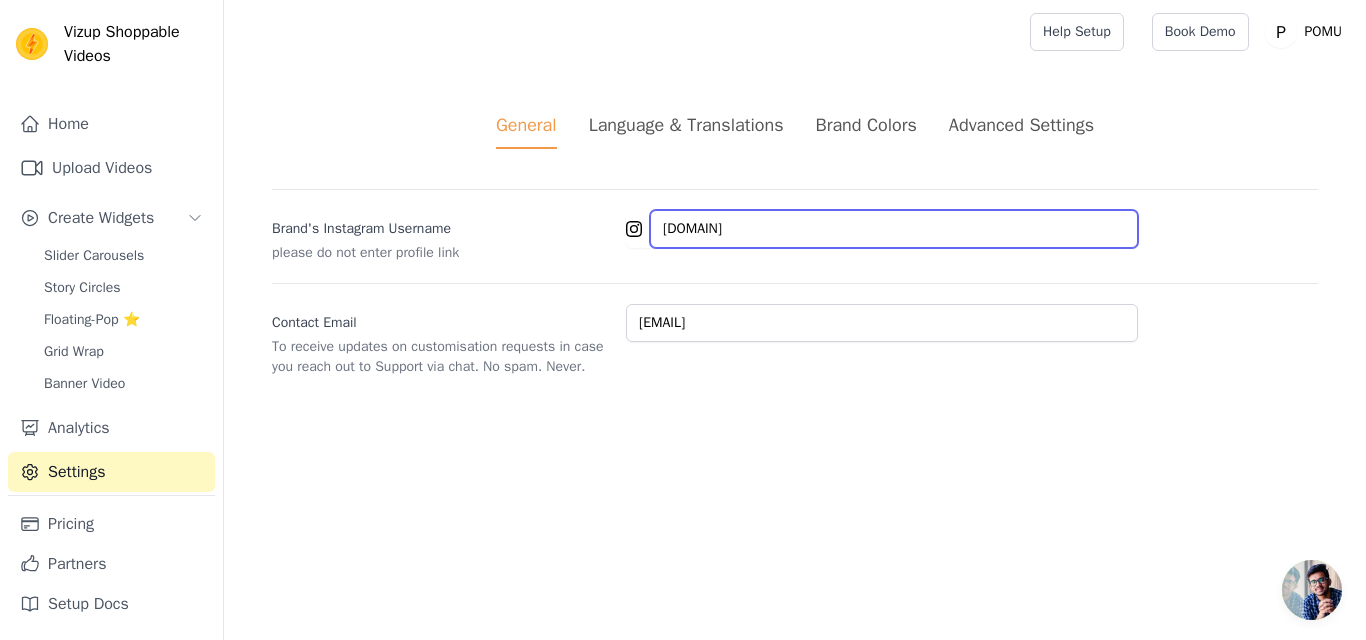 click on "[DOMAIN]" at bounding box center (894, 229) 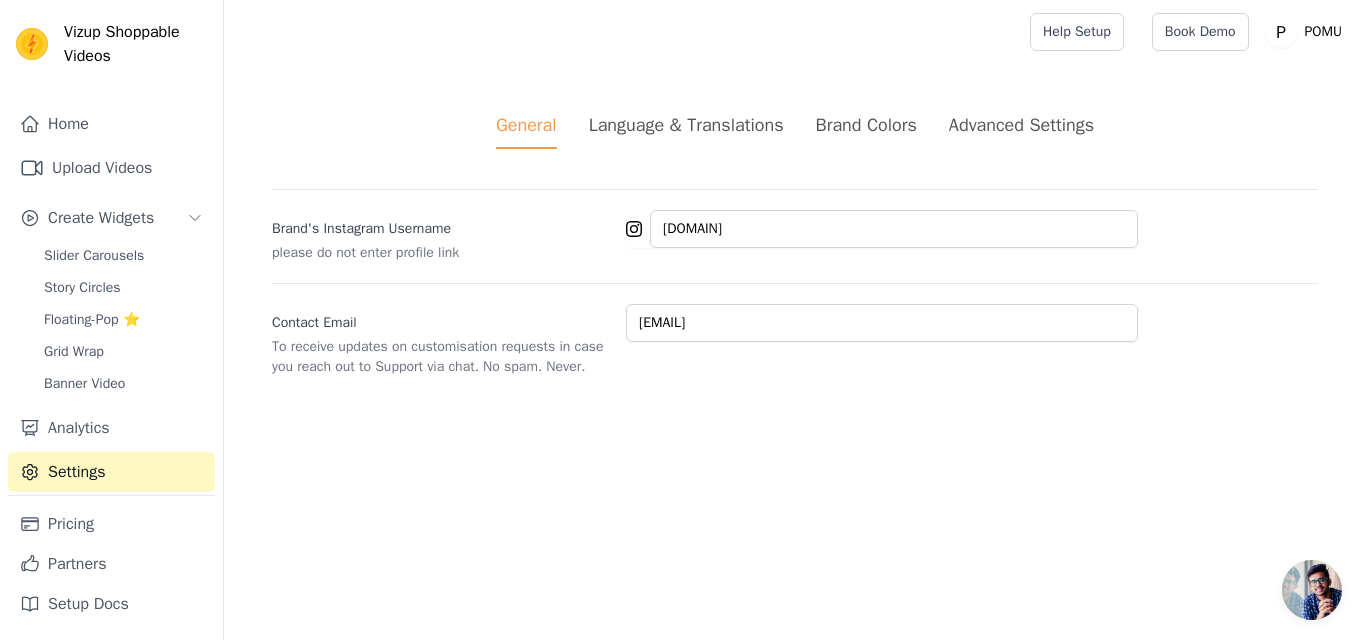 click on "General   Language   &   Translations   Brand Colors   Advanced Settings       unsaved changes   Save   Dismiss     Brand's Instagram Username   please do not enter profile link     [DOMAIN]   Contact Email   To receive updates on customisation requests in case you reach out to Support via chat. No spam. Never.   [EMAIL]" at bounding box center [795, 244] 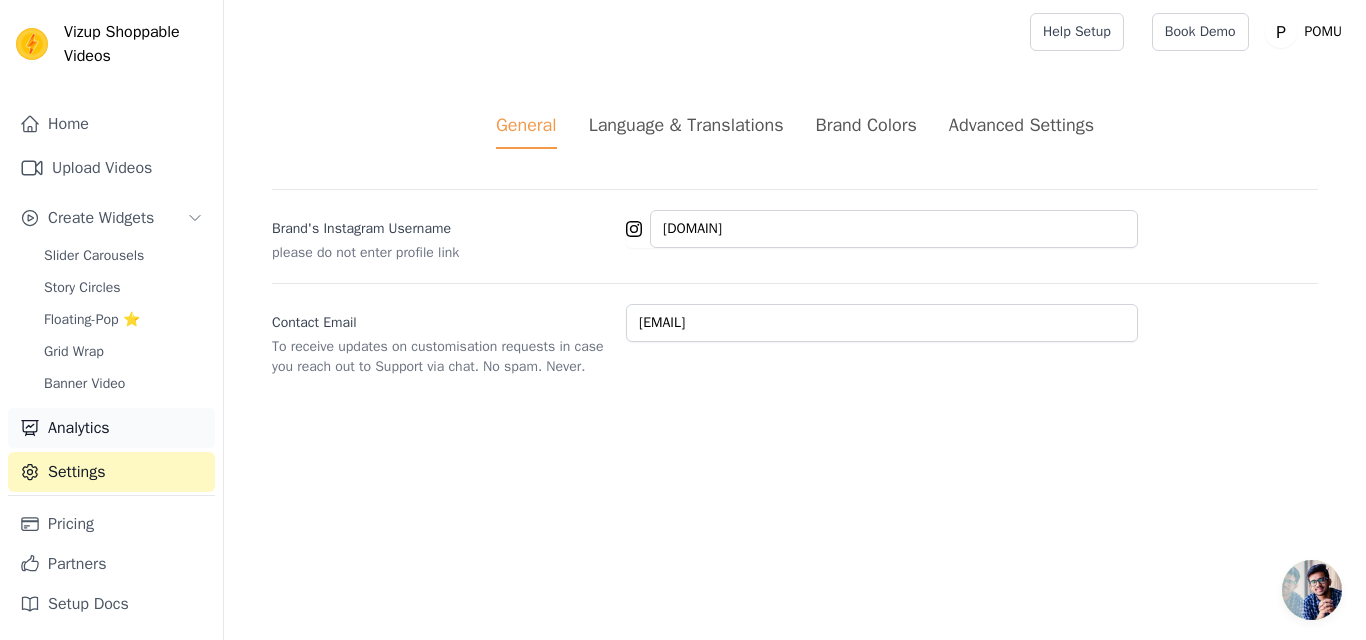 click on "Analytics" at bounding box center [111, 428] 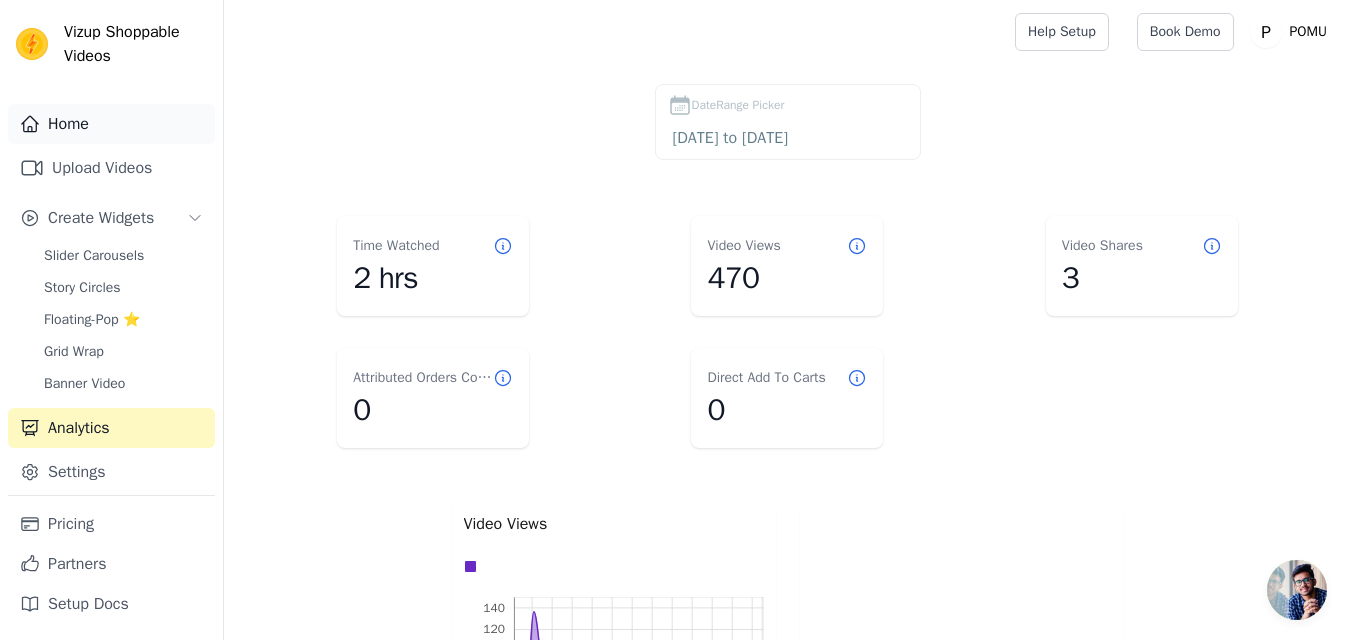 click on "Home" at bounding box center (111, 124) 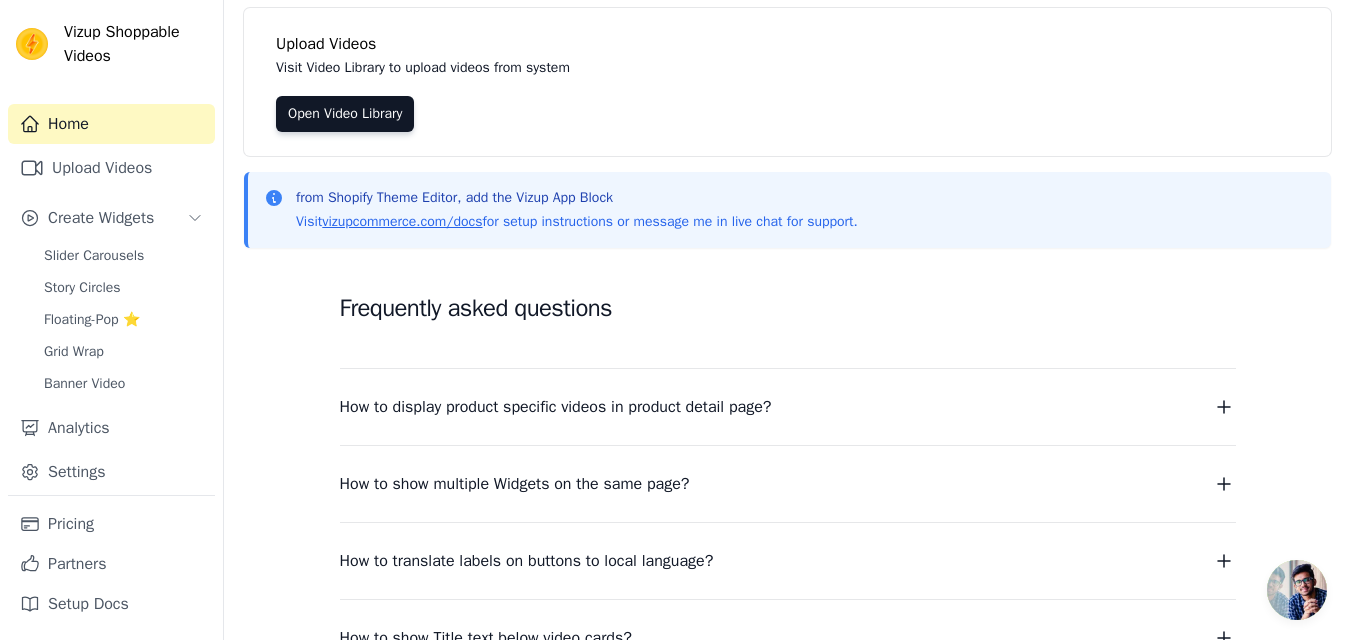 scroll, scrollTop: 187, scrollLeft: 0, axis: vertical 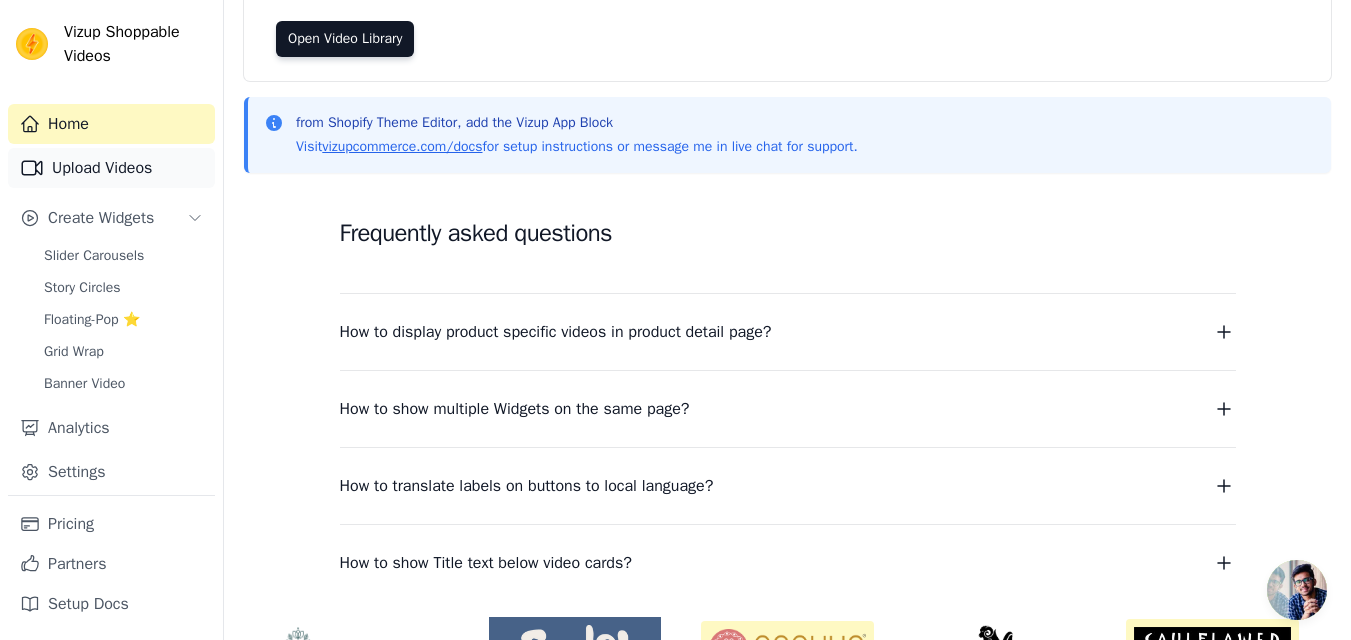 click on "Upload Videos" at bounding box center [111, 168] 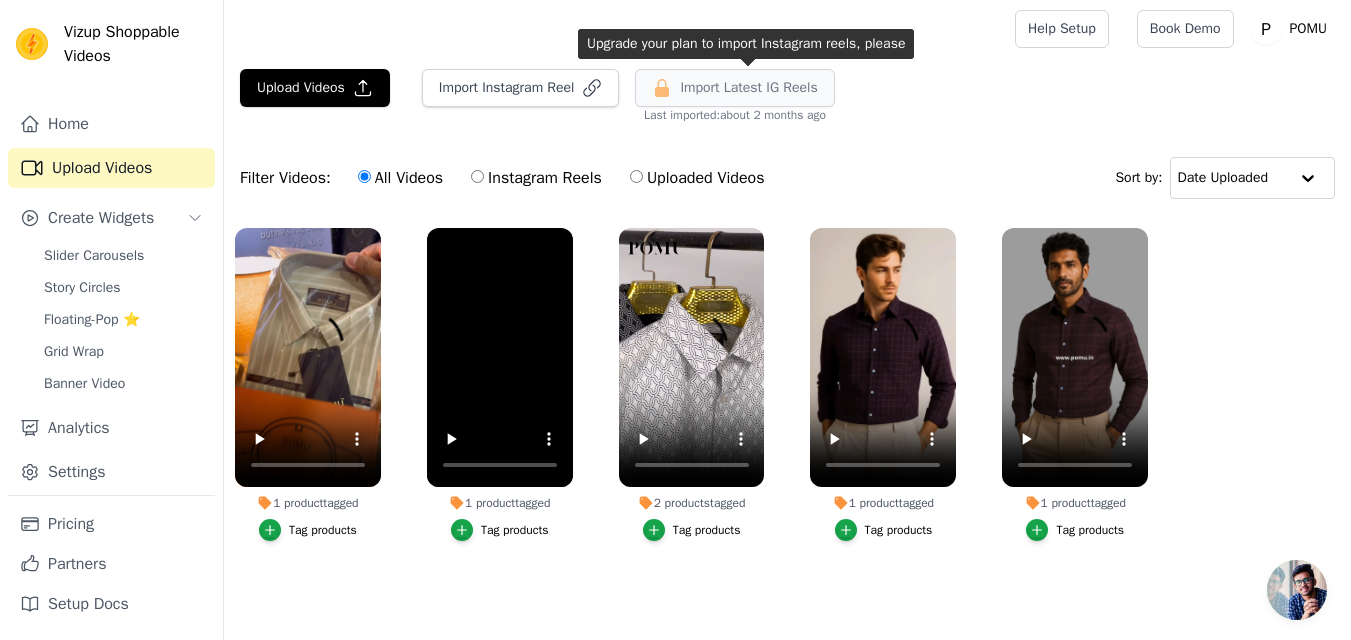 scroll, scrollTop: 0, scrollLeft: 0, axis: both 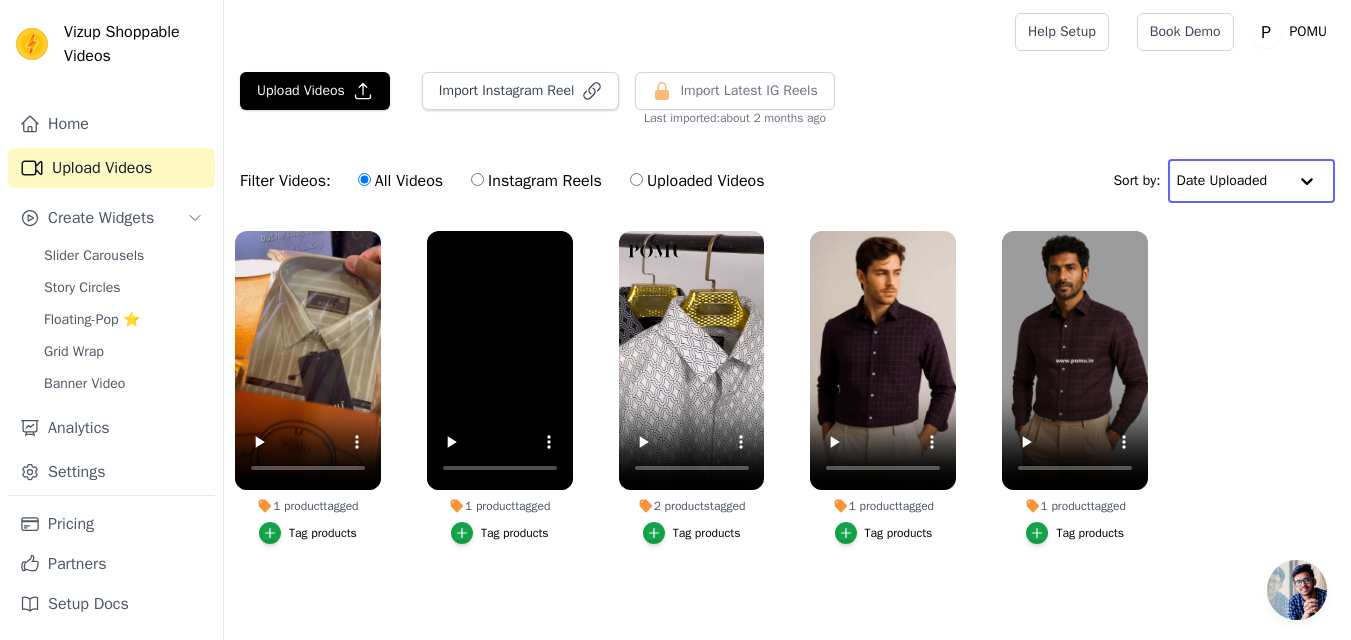 click 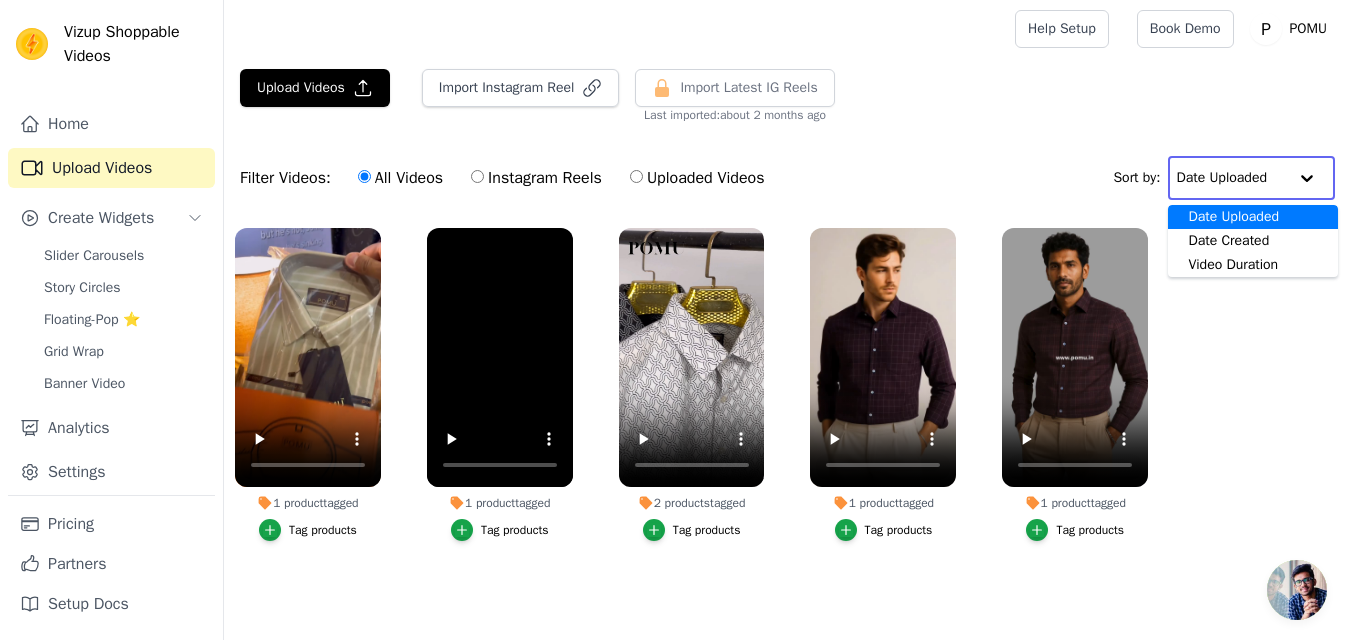 scroll, scrollTop: 0, scrollLeft: 0, axis: both 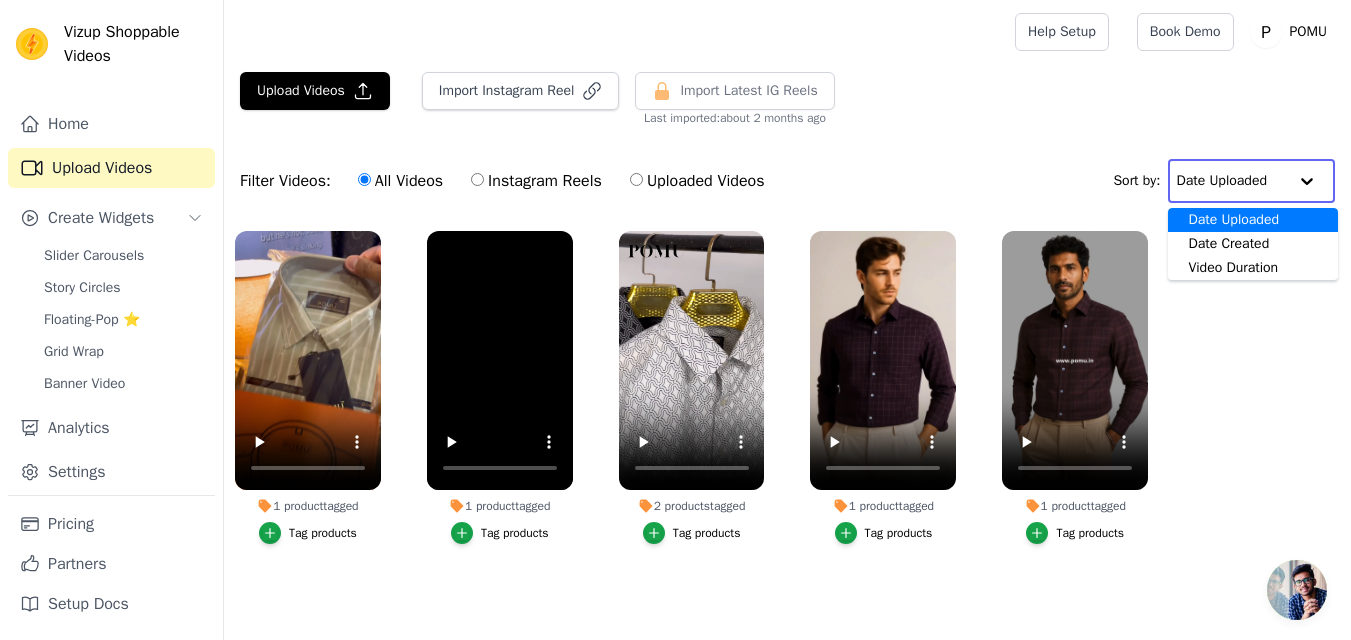 click on "Instagram Reels" at bounding box center (536, 181) 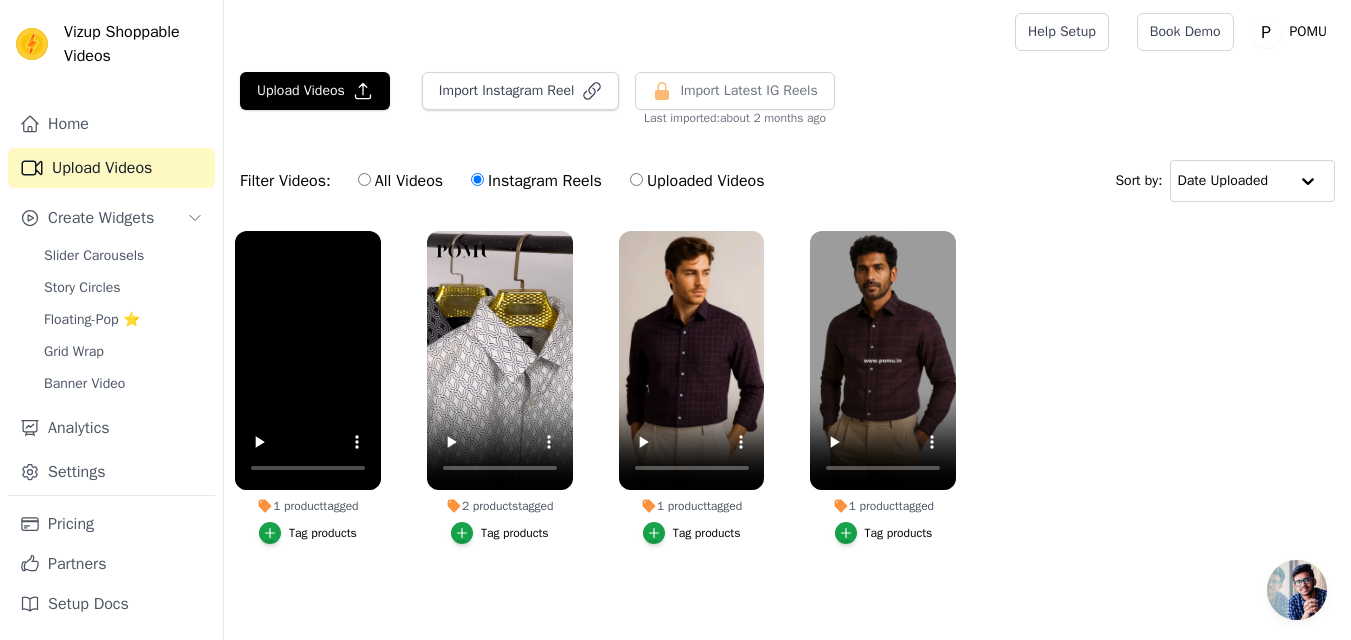click on "All Videos" at bounding box center [400, 181] 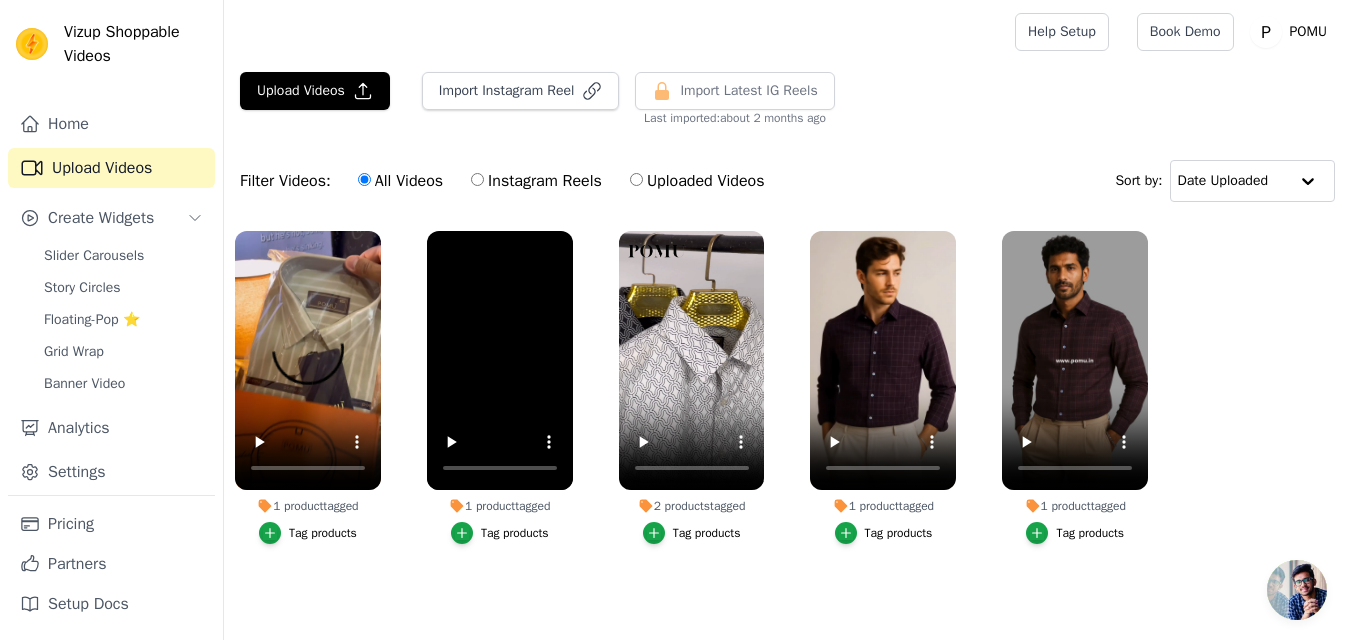 click on "Instagram Reels" at bounding box center [536, 181] 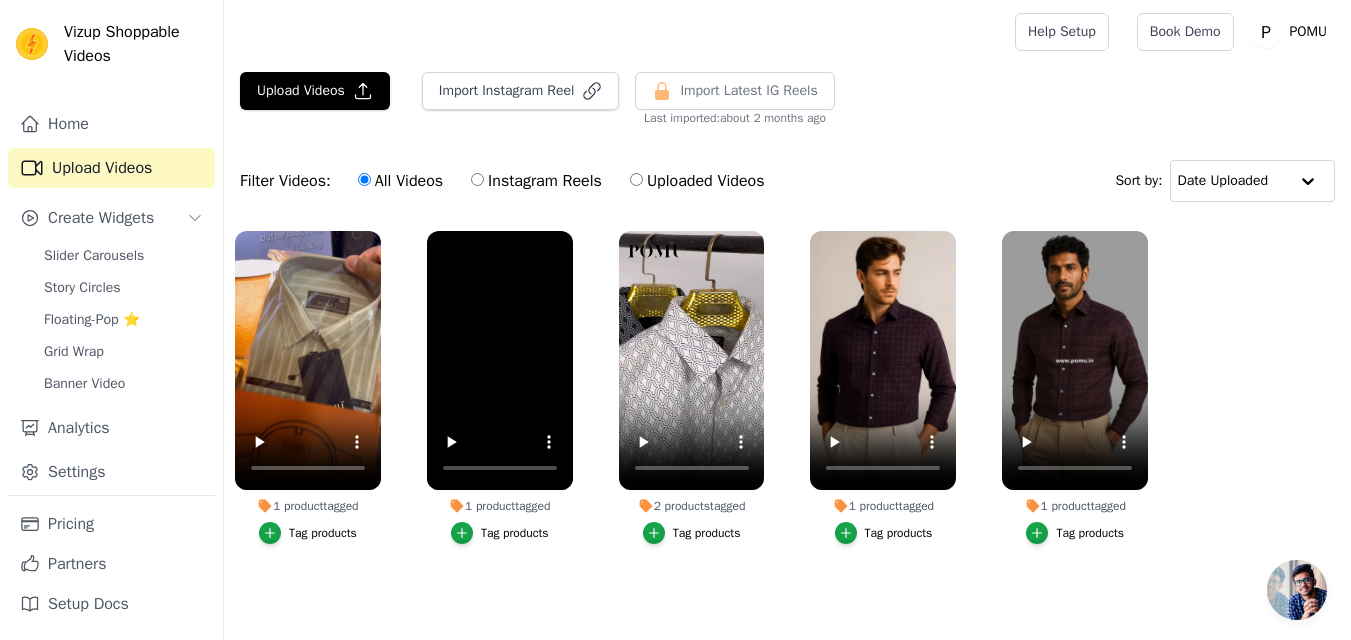 click on "Instagram Reels" at bounding box center (477, 179) 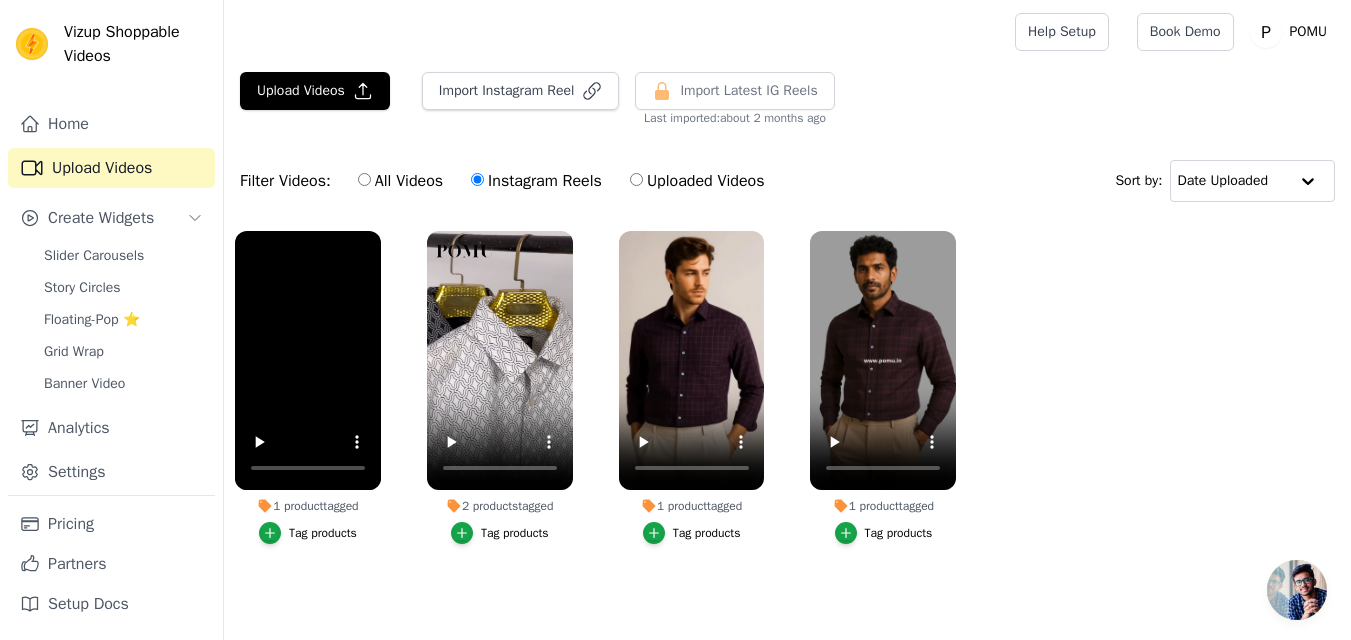 click on "All Videos" at bounding box center (400, 181) 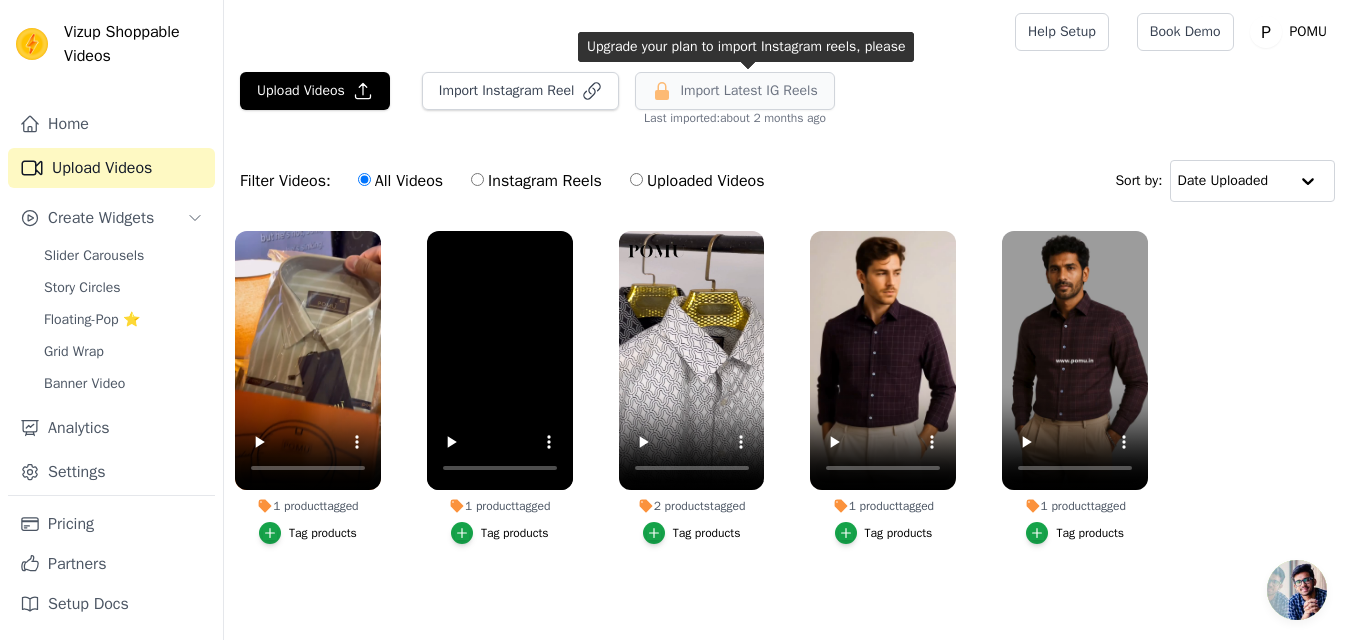 click on "Import Latest IG Reels" at bounding box center (734, 91) 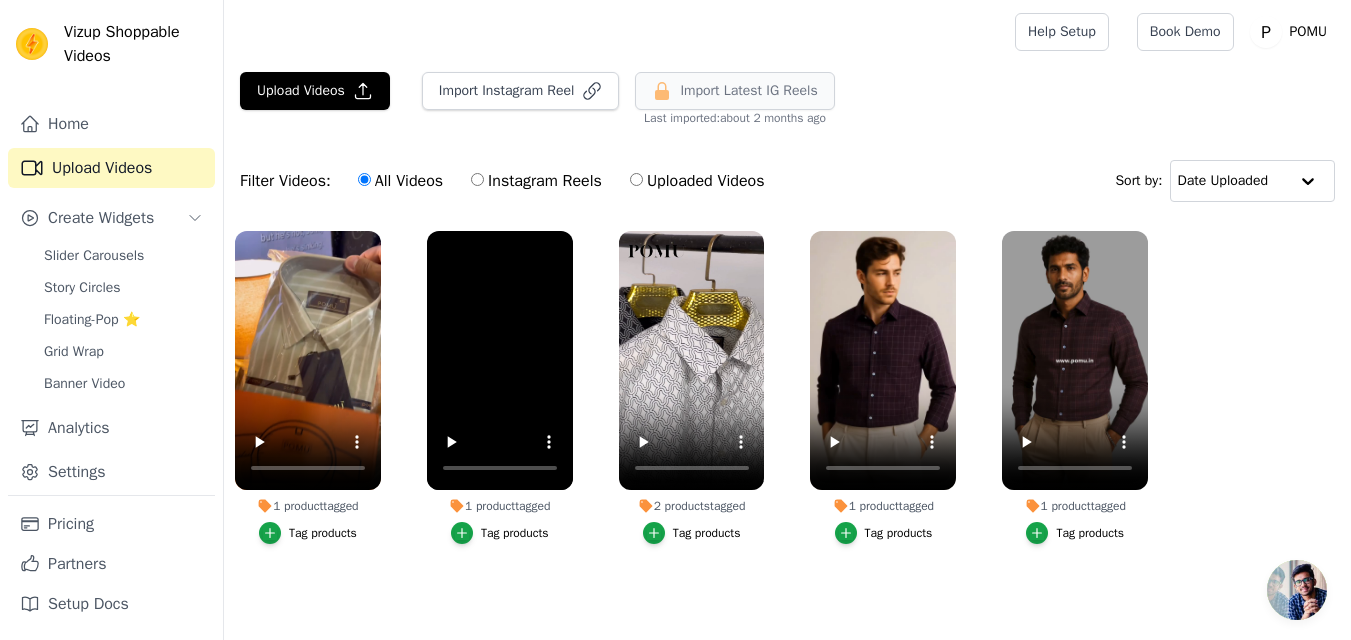 click on "Import Latest IG Reels" at bounding box center [734, 91] 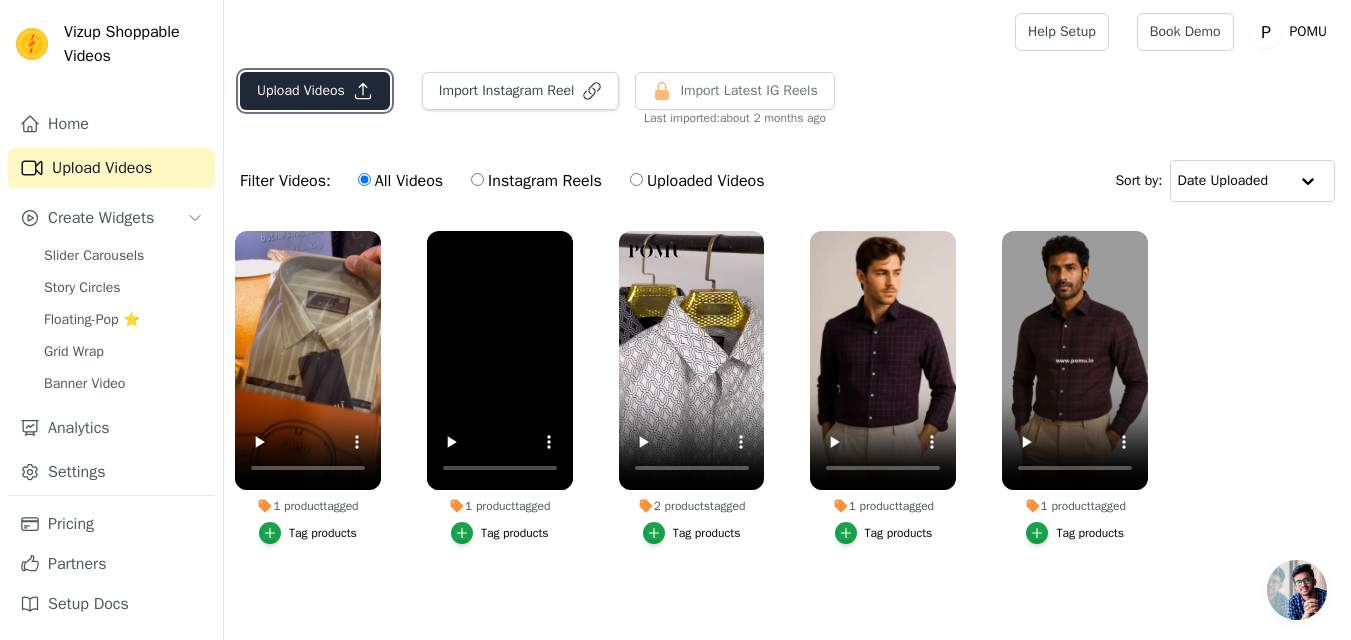 click 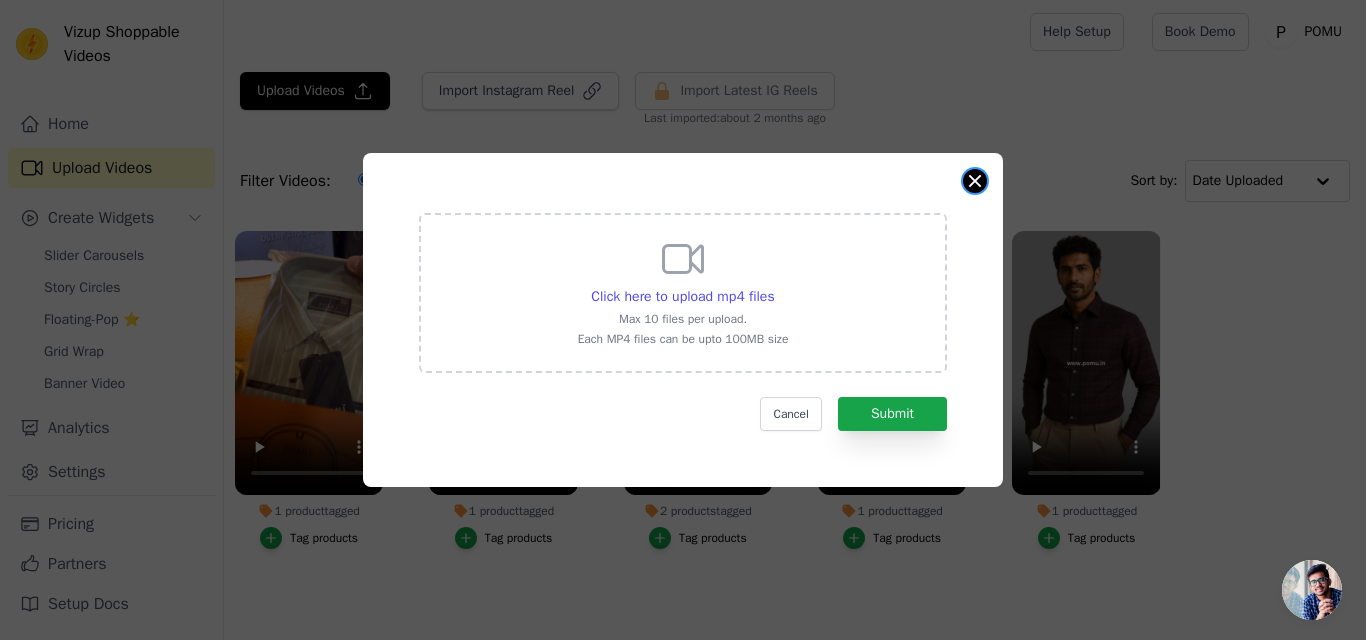 click at bounding box center (975, 181) 